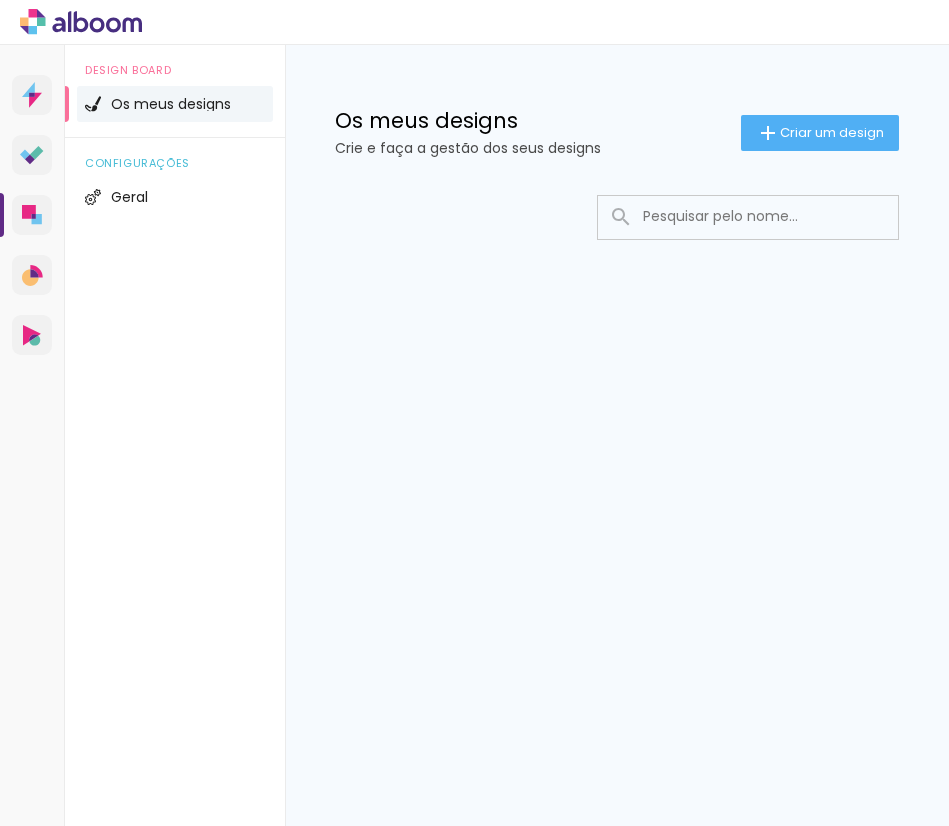 scroll, scrollTop: 0, scrollLeft: 0, axis: both 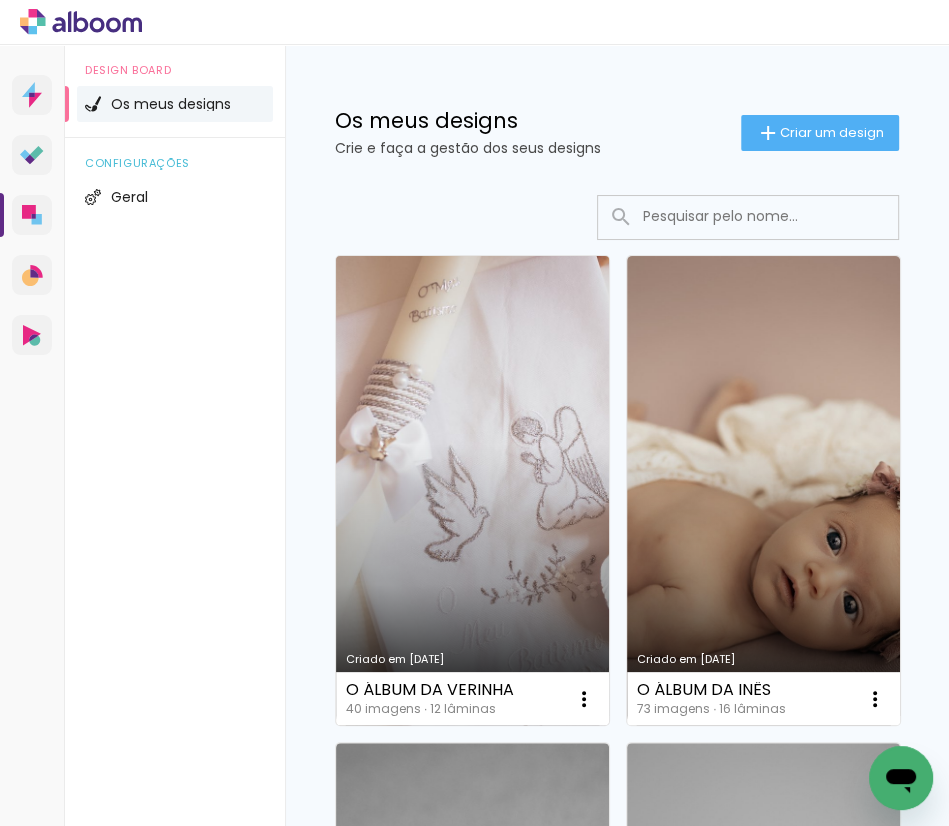 click on "Criado em [DATE]" at bounding box center [472, 490] 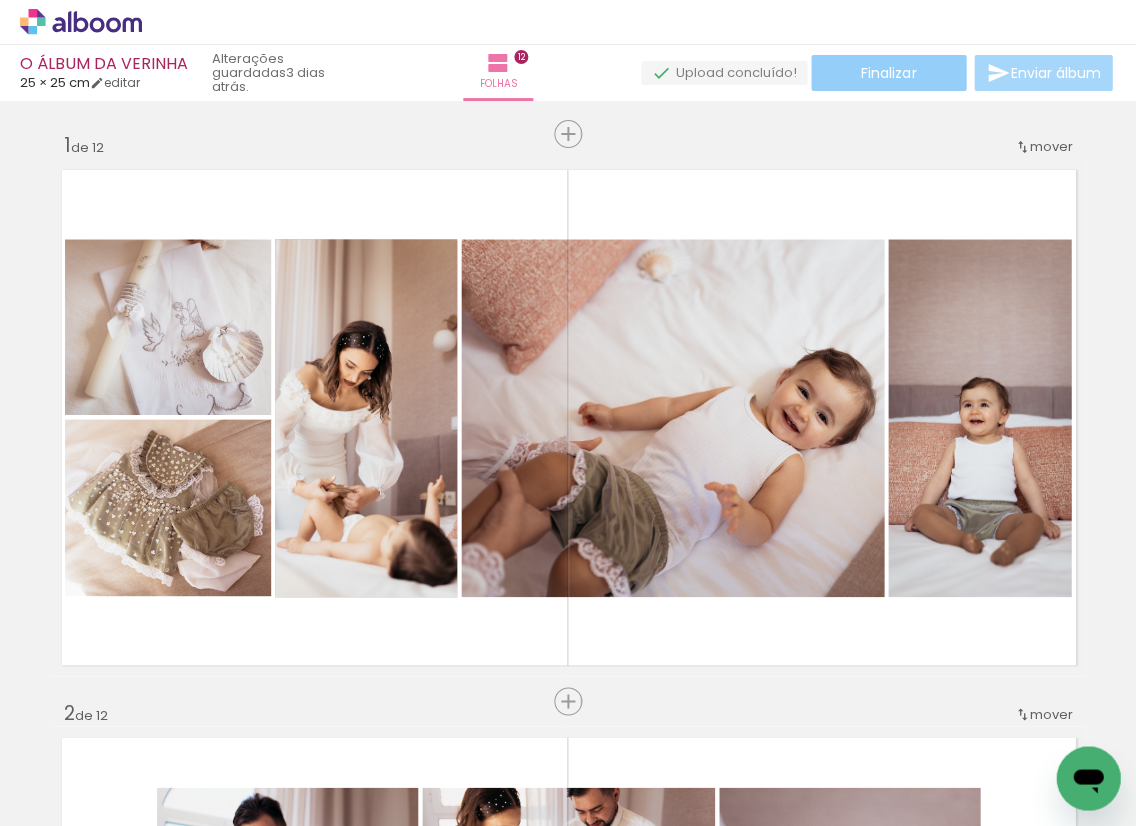 click on "Finalizar" 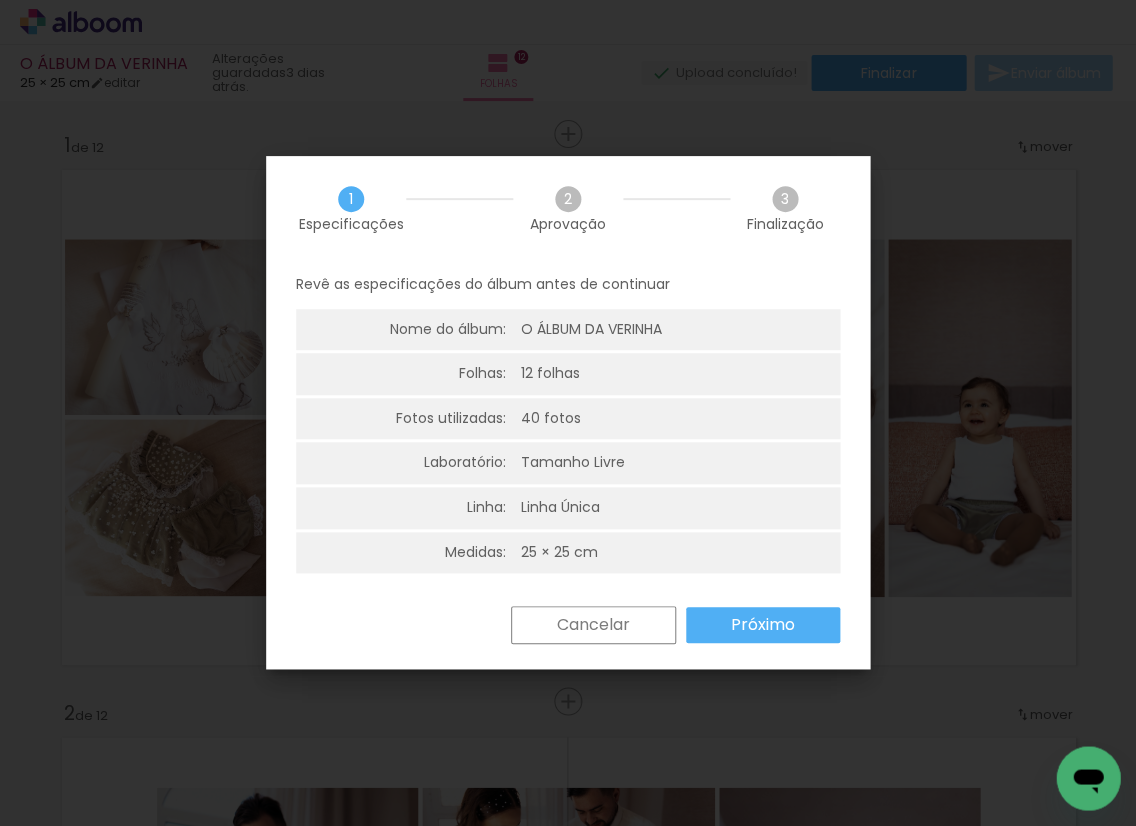 click on "Próximo" at bounding box center (0, 0) 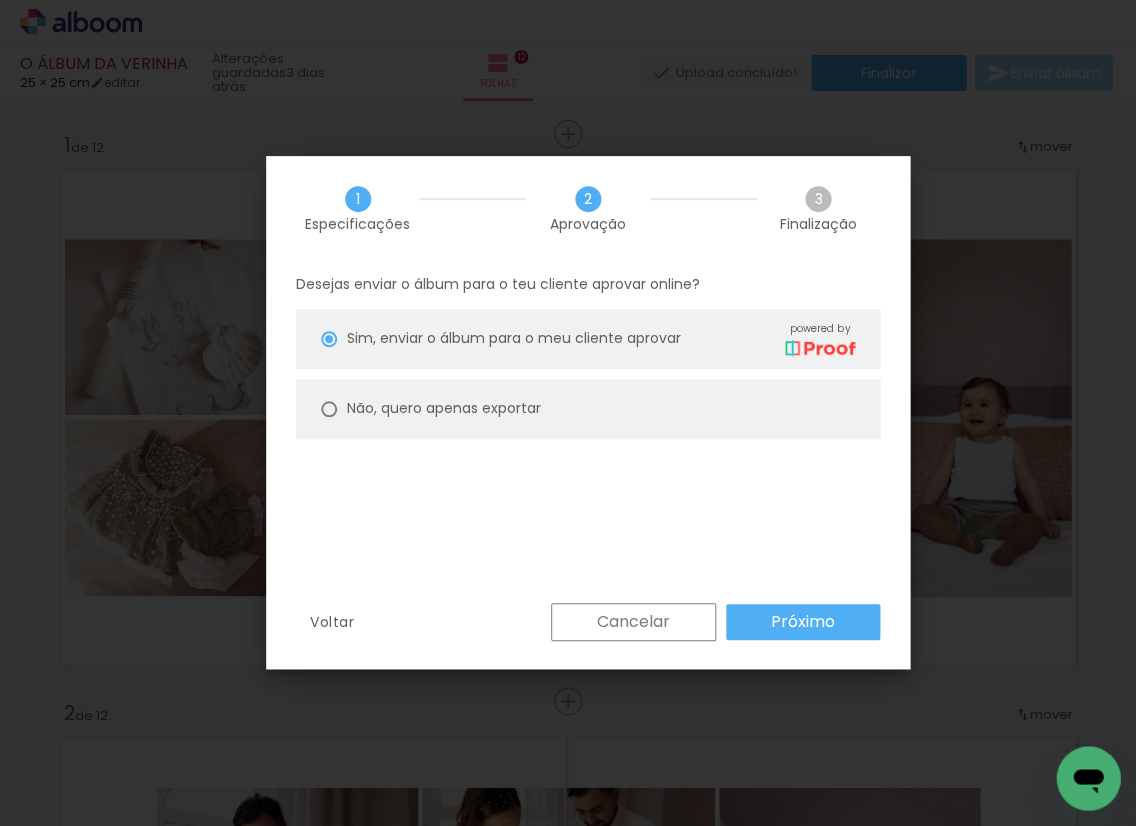 click on "Não, quero apenas exportar" at bounding box center [0, 0] 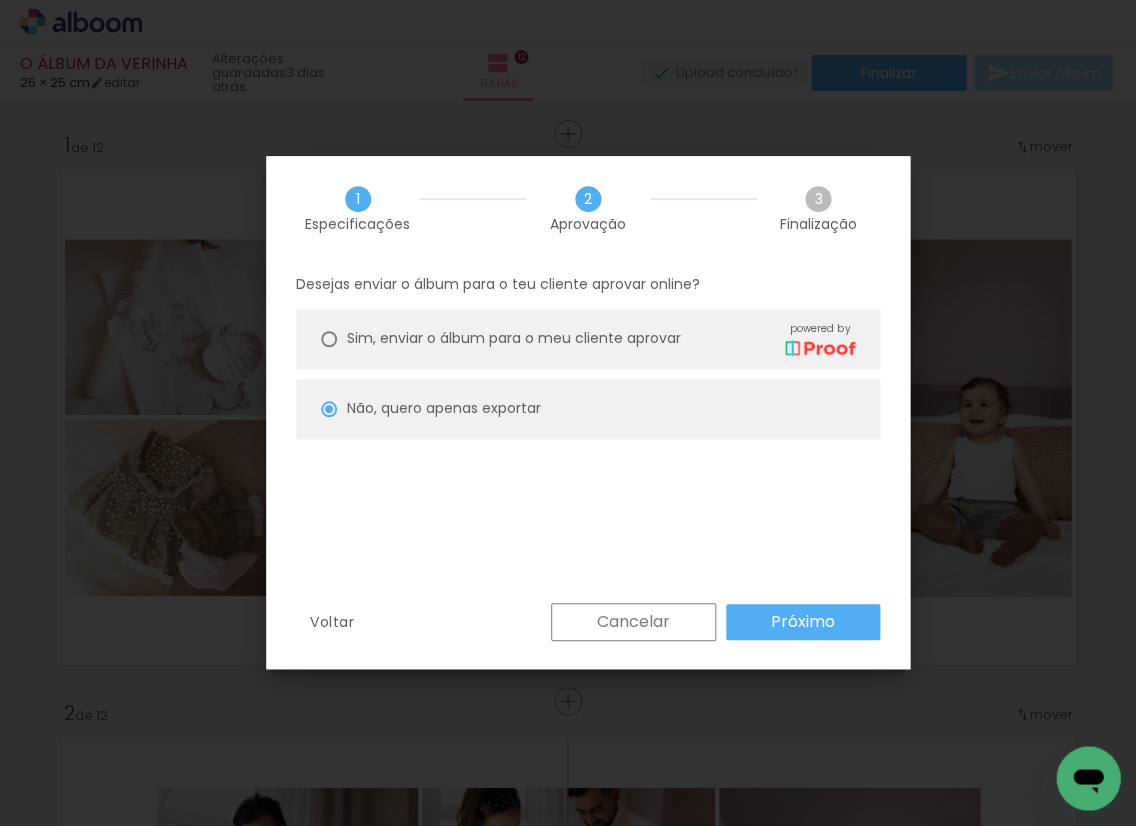 click on "Próximo" at bounding box center [803, 622] 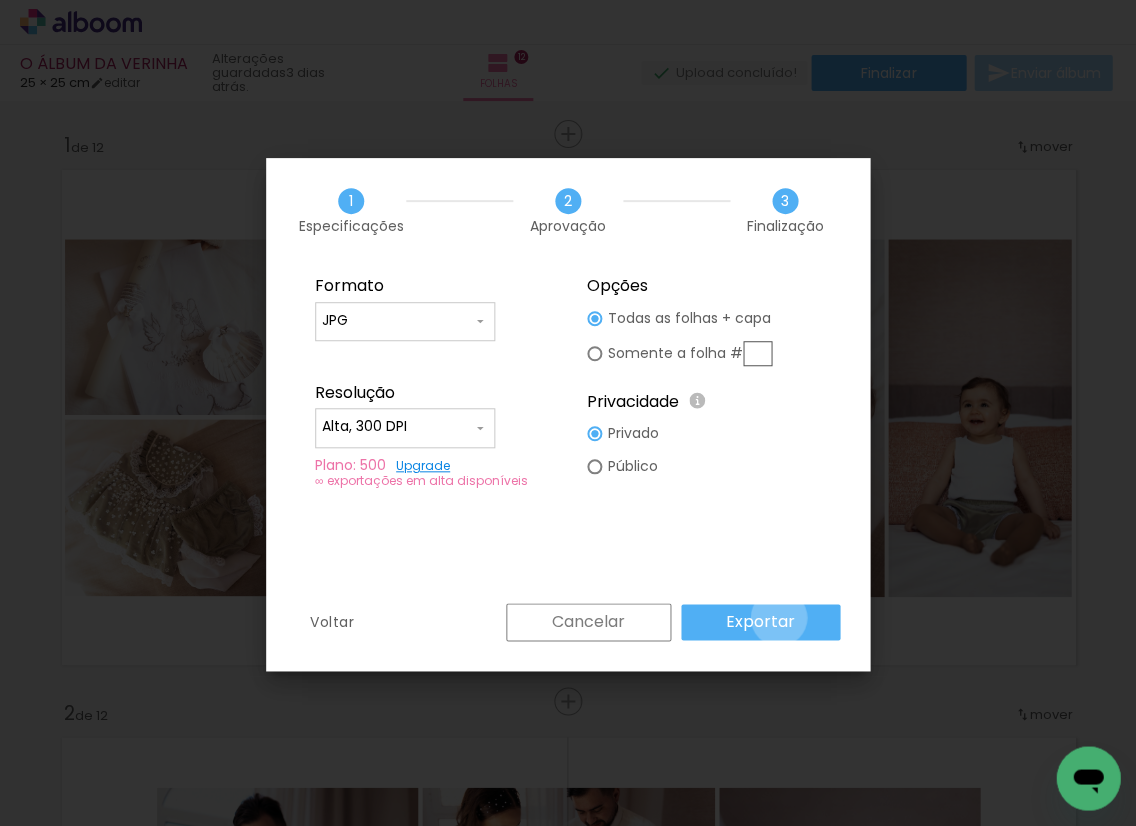click on "Exportar" at bounding box center (0, 0) 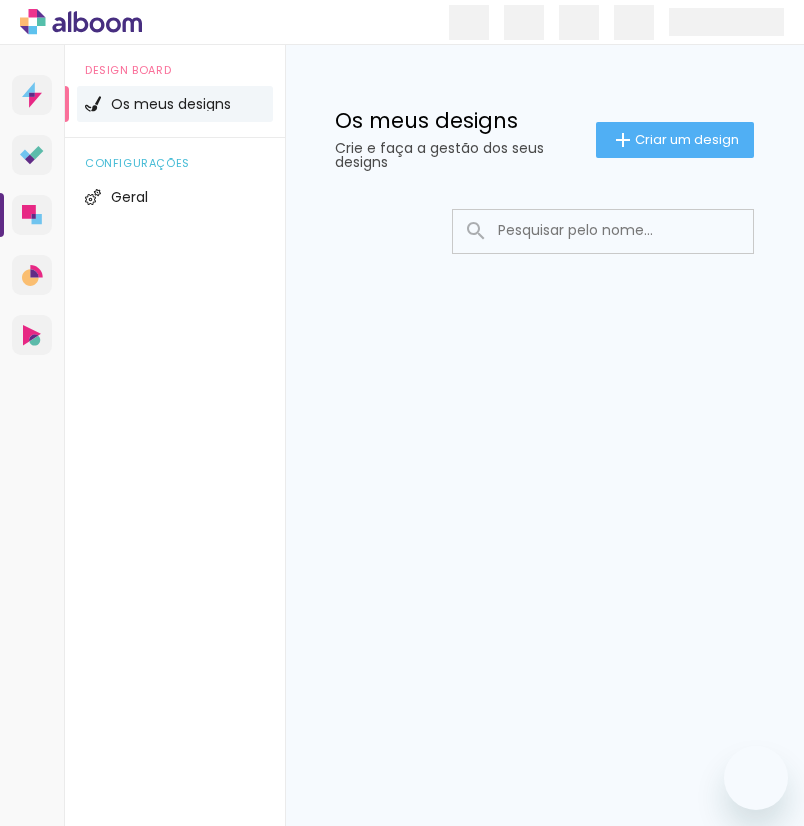 scroll, scrollTop: 0, scrollLeft: 0, axis: both 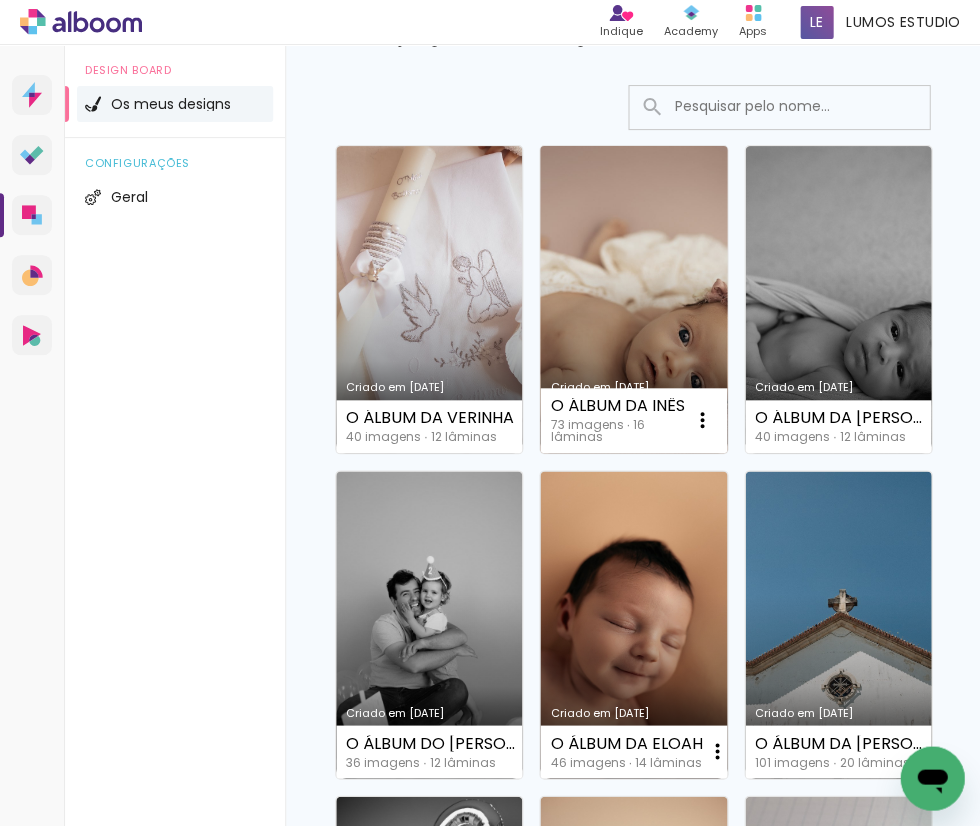 click on "Criado em [DATE]" at bounding box center (633, 299) 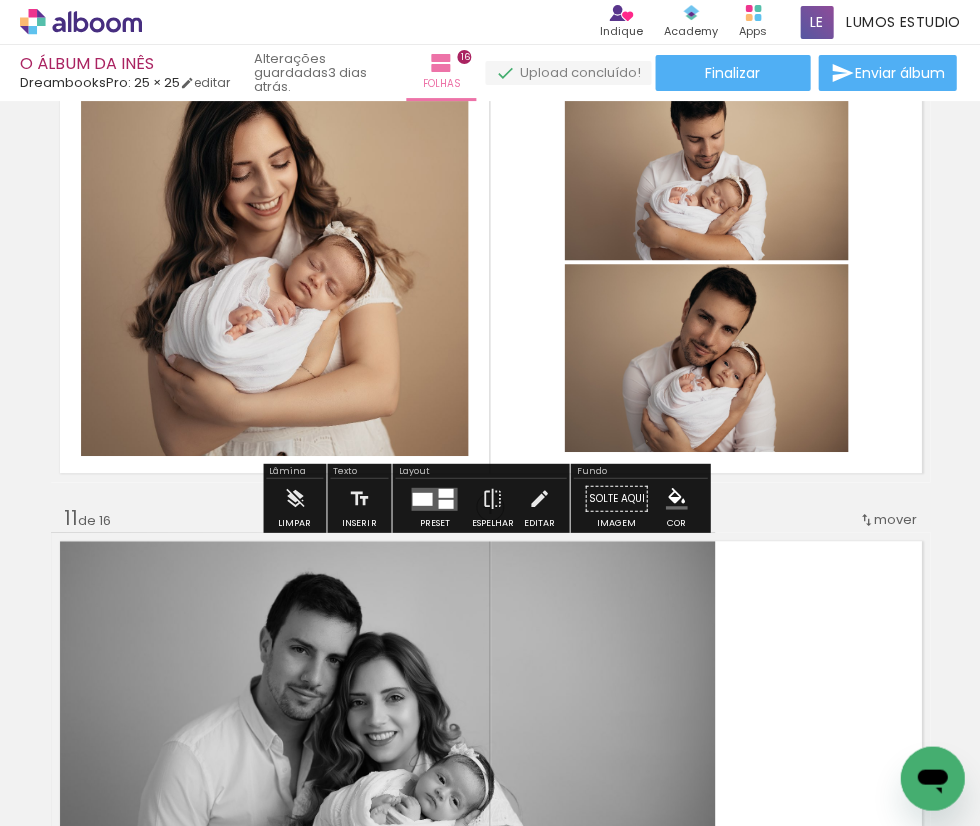 scroll, scrollTop: 4896, scrollLeft: 0, axis: vertical 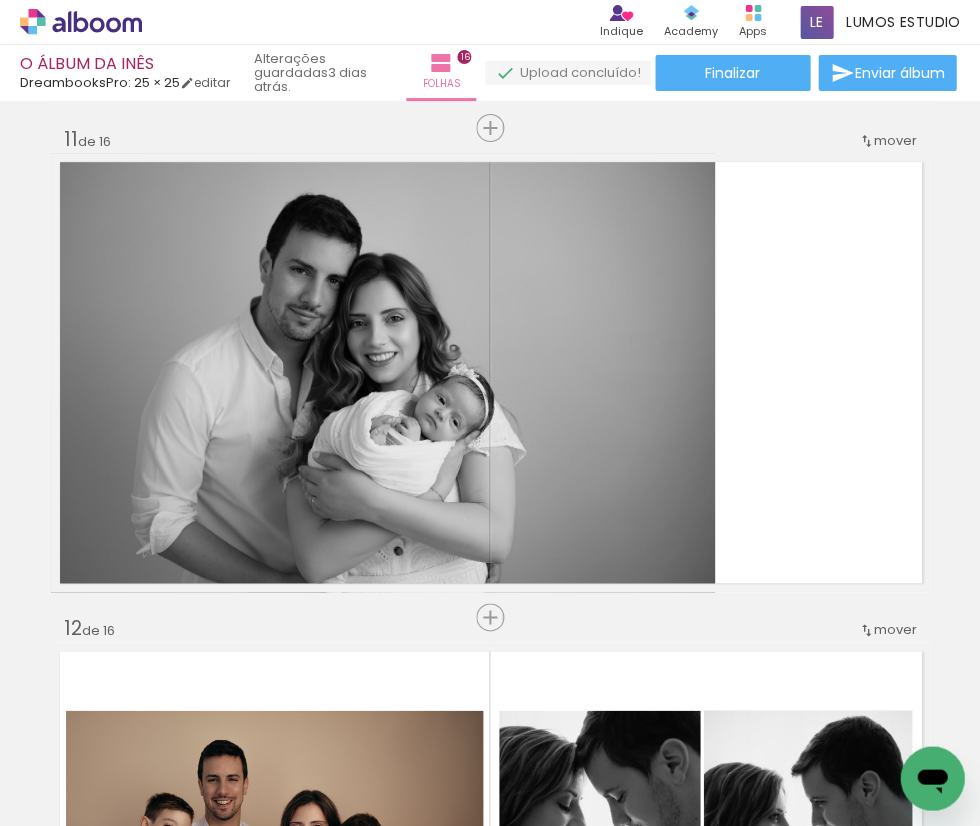 click 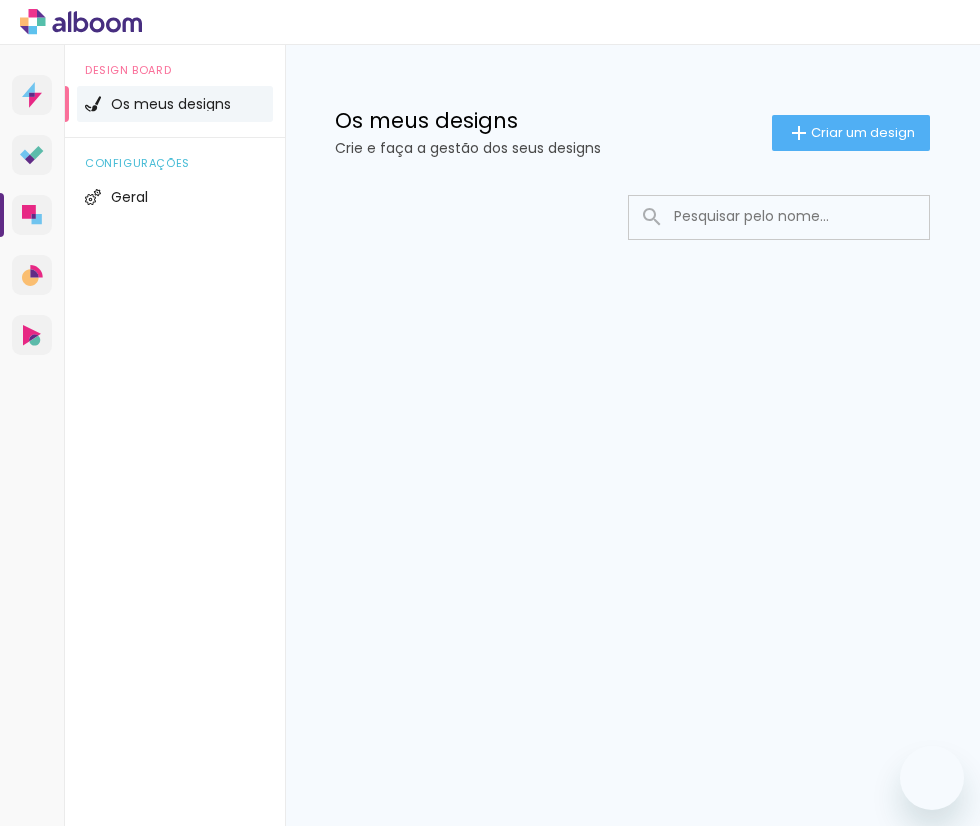 scroll, scrollTop: 0, scrollLeft: 0, axis: both 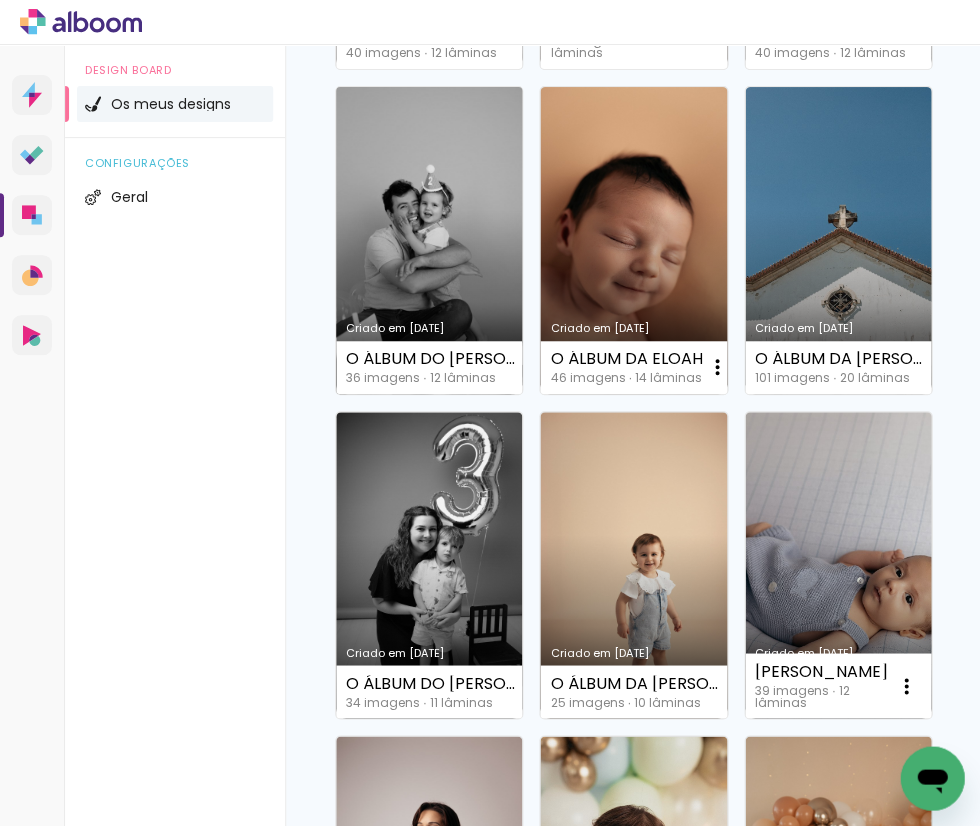click on "Criado em [DATE]" at bounding box center (429, 240) 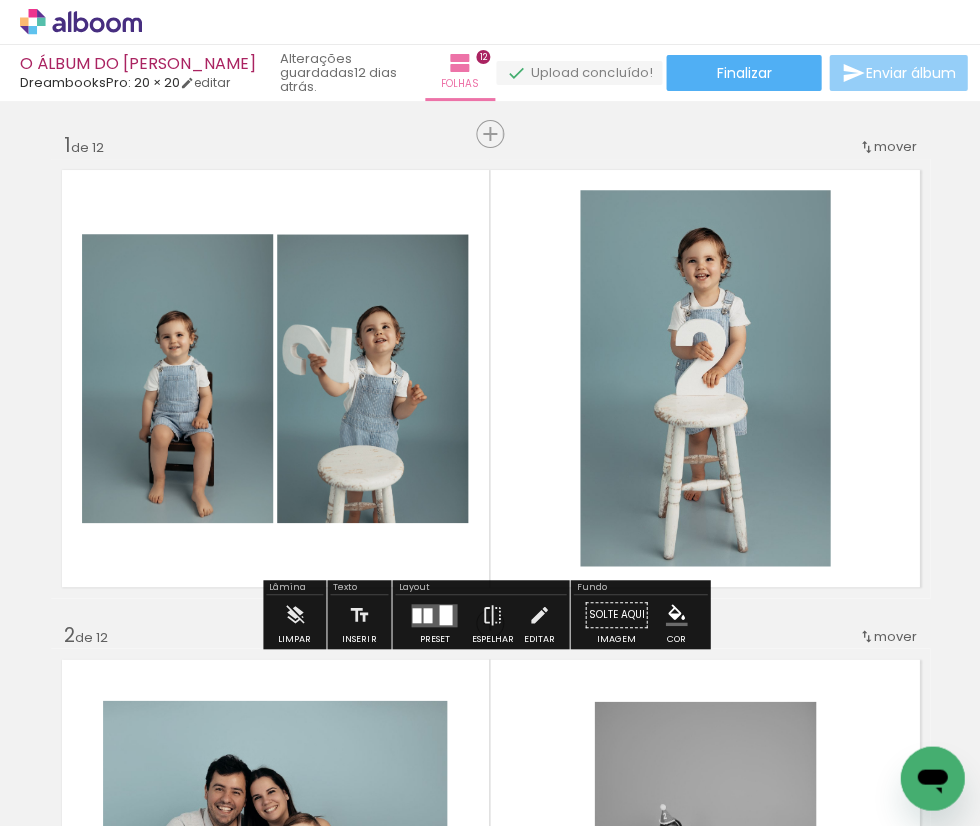 click on "Enviar álbum" at bounding box center (910, 73) 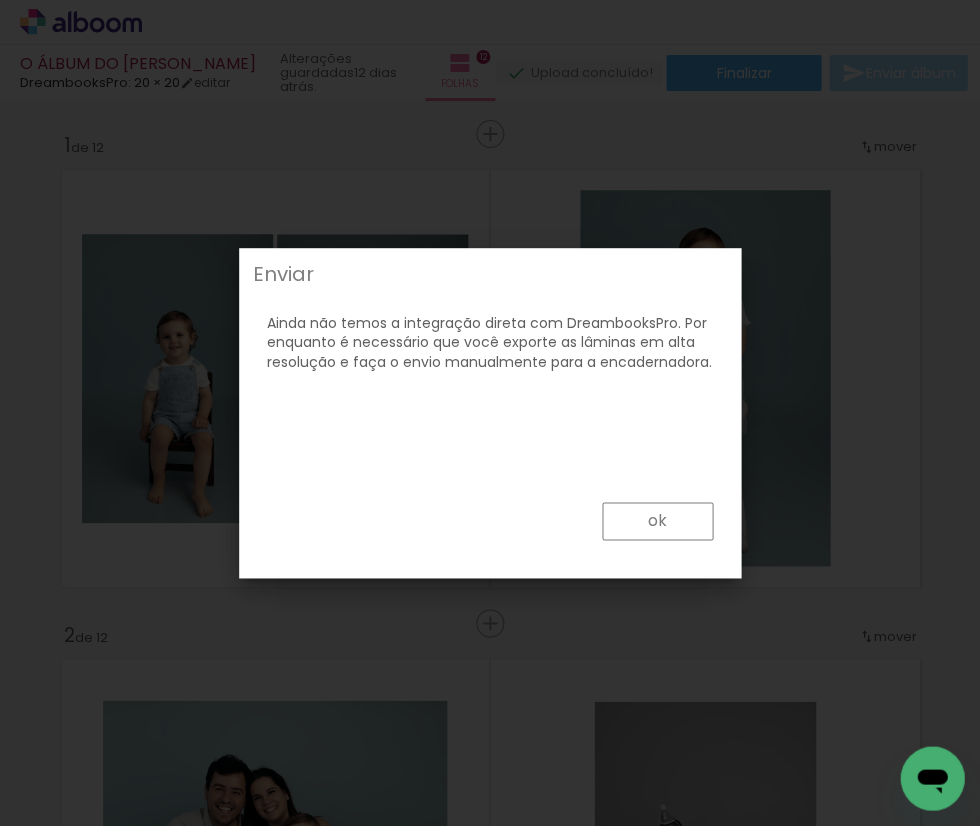 click on "ok" at bounding box center [657, 521] 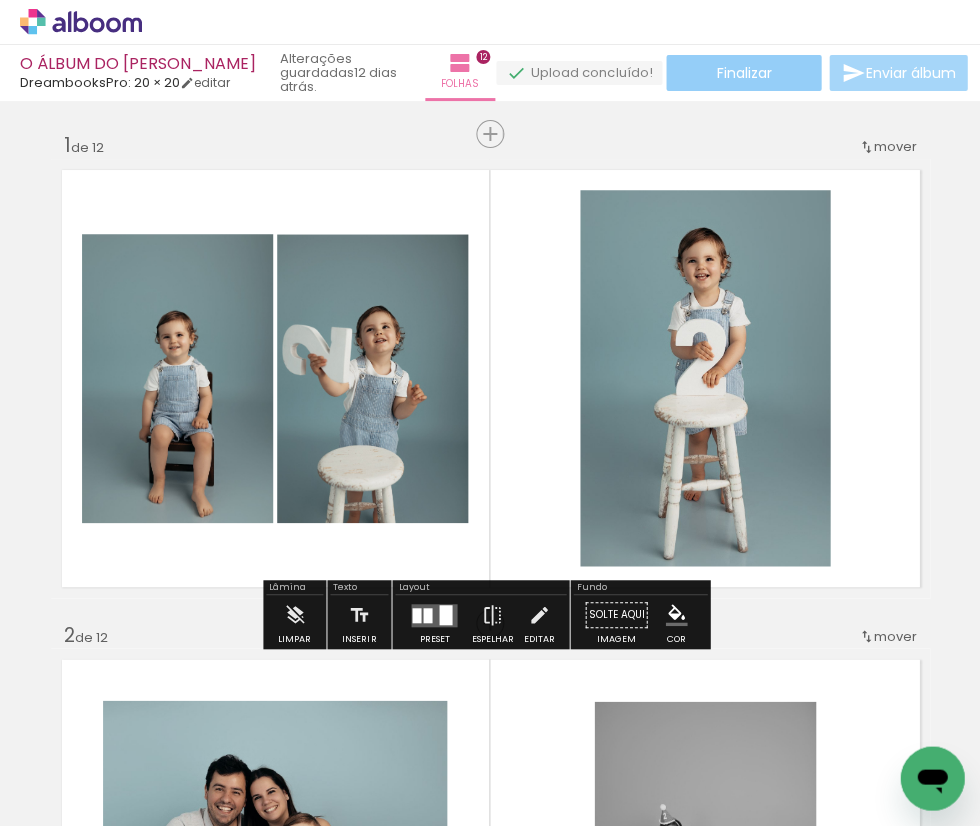 click on "Finalizar" 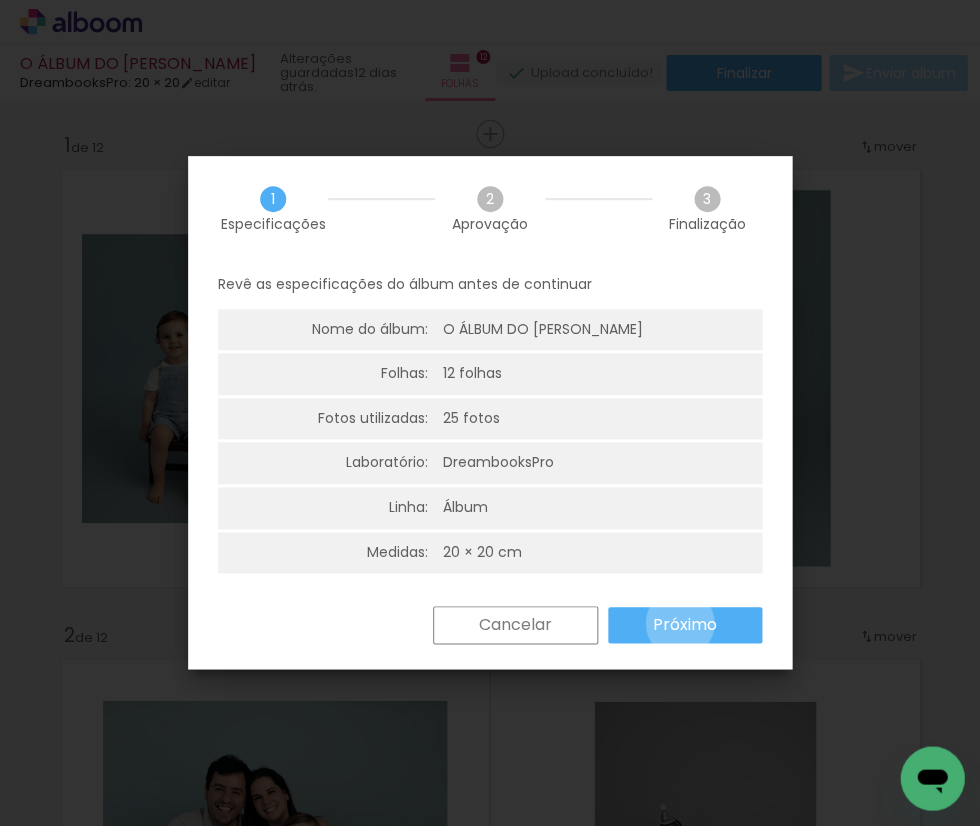 click on "Próximo" at bounding box center [0, 0] 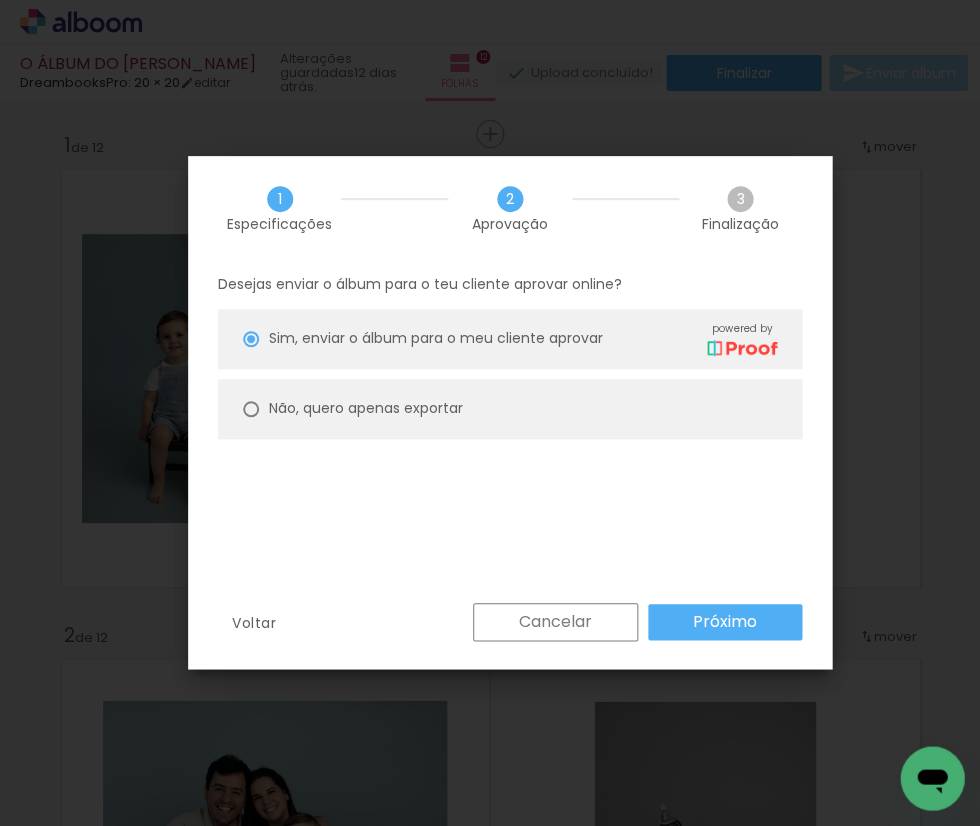 click on "Não, quero apenas exportar" at bounding box center (523, 338) 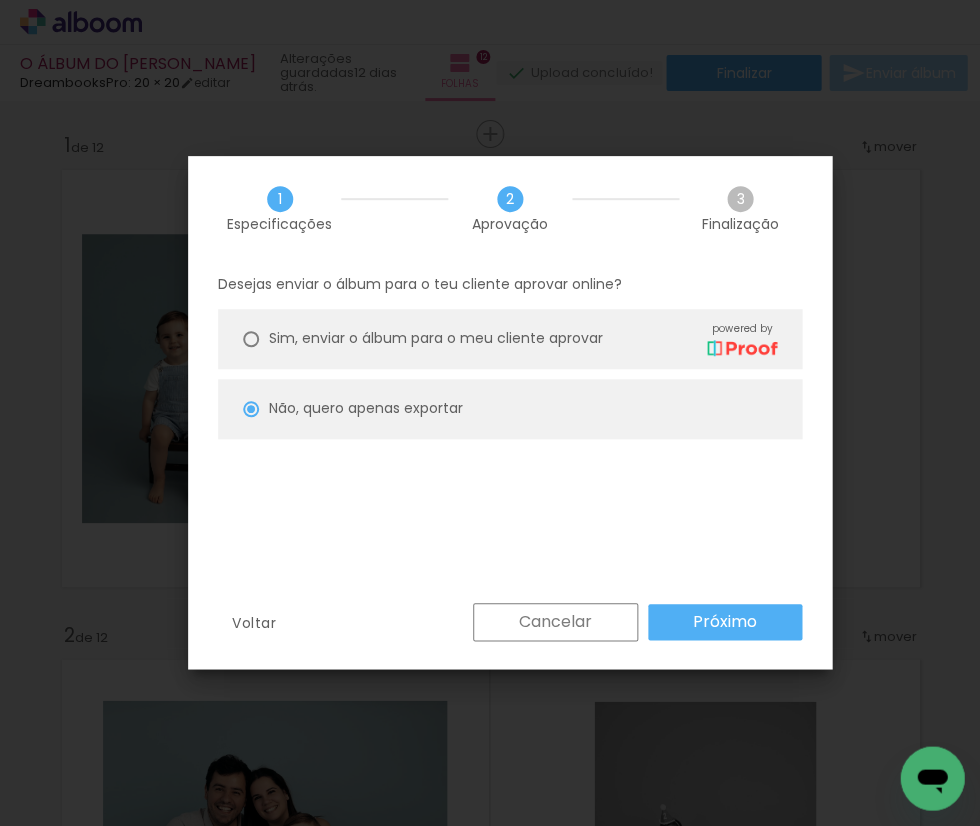 click on "Próximo" at bounding box center [725, 622] 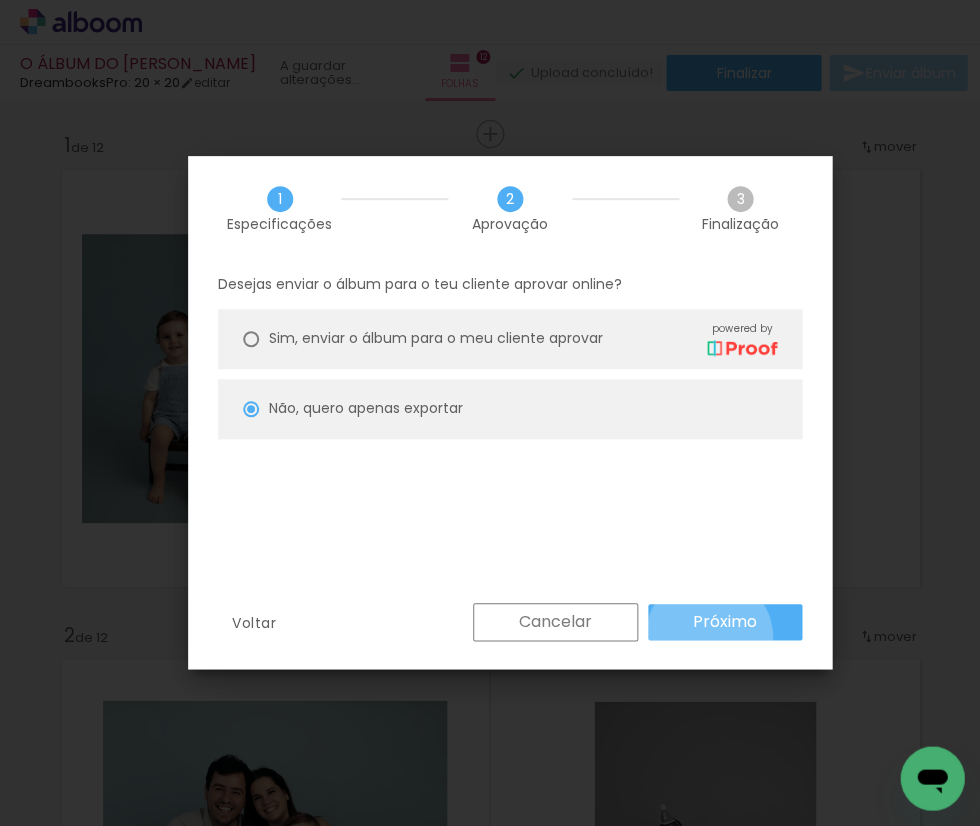 type on "Alta, 300 DPI" 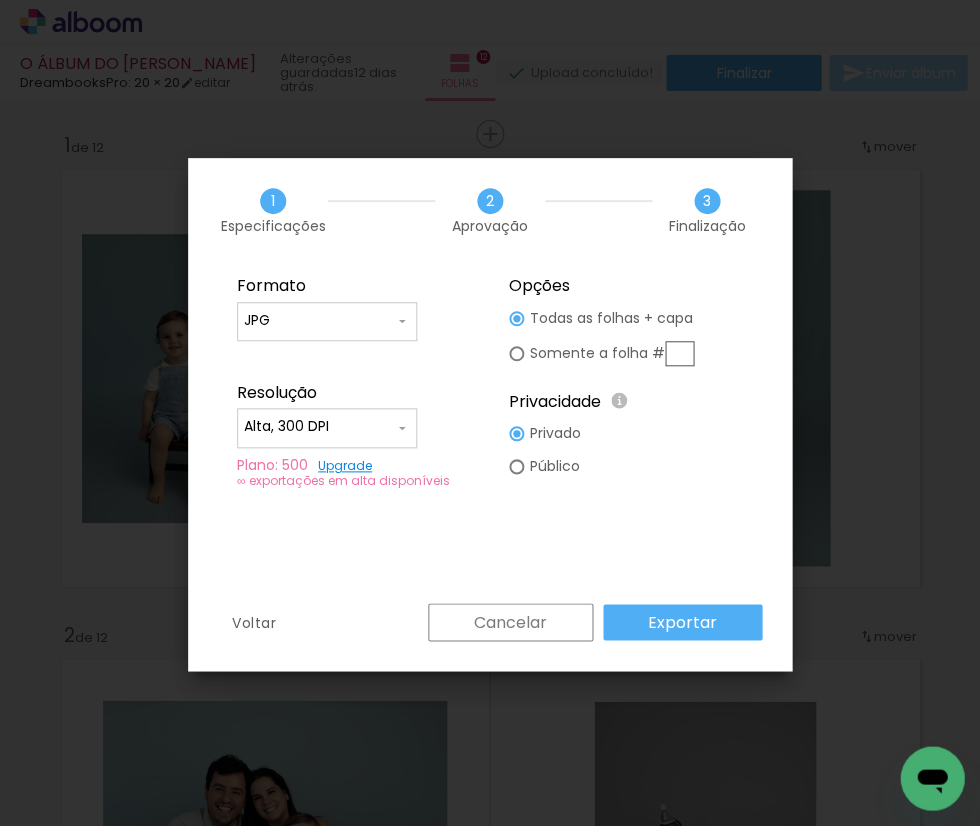 click on "Exportar" at bounding box center (0, 0) 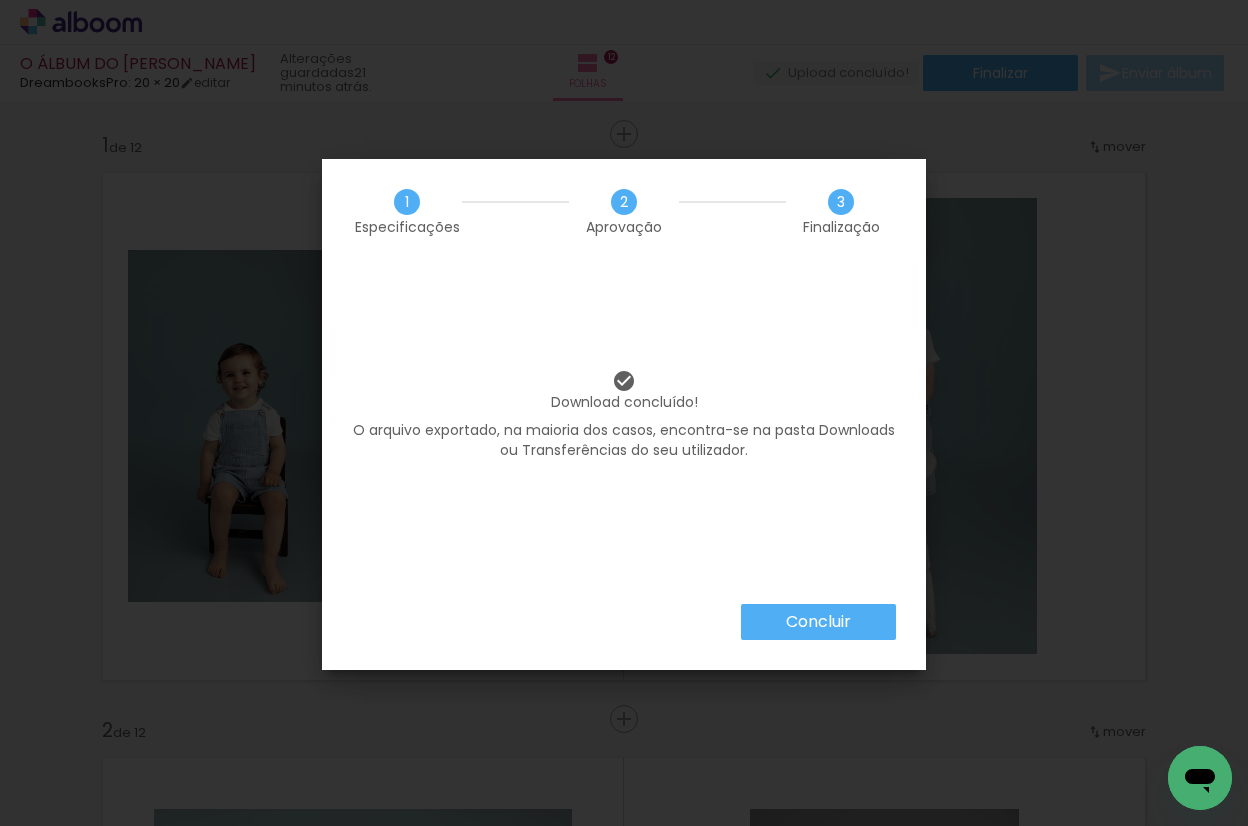 click on "Concluir" at bounding box center [818, 622] 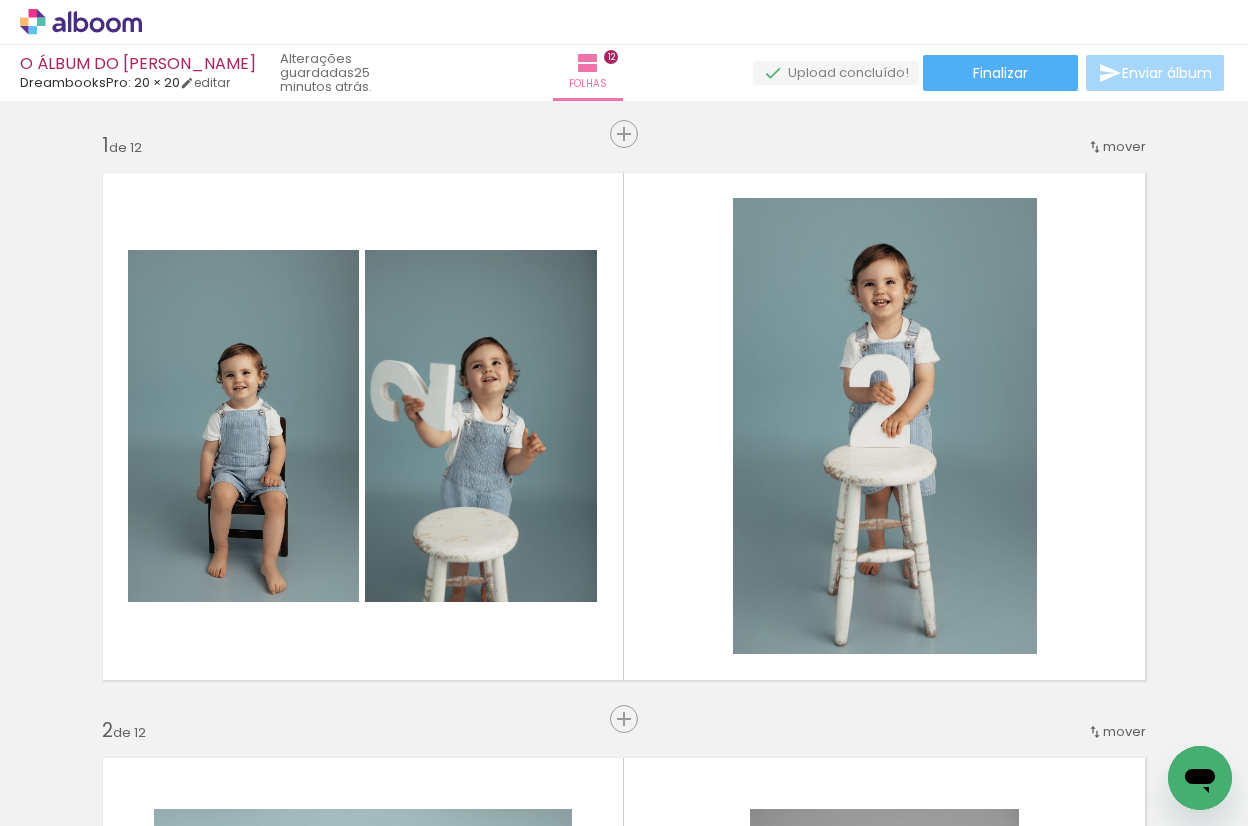 click 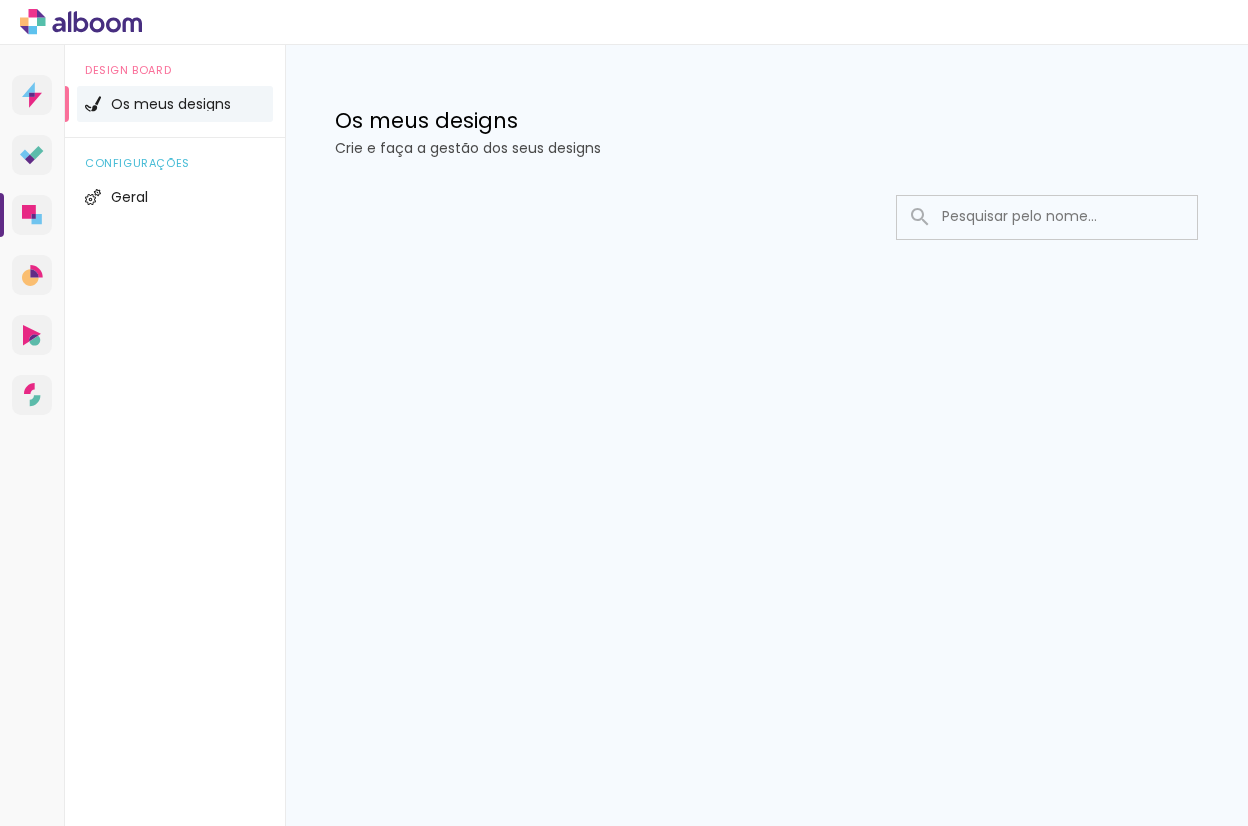 scroll, scrollTop: 0, scrollLeft: 0, axis: both 